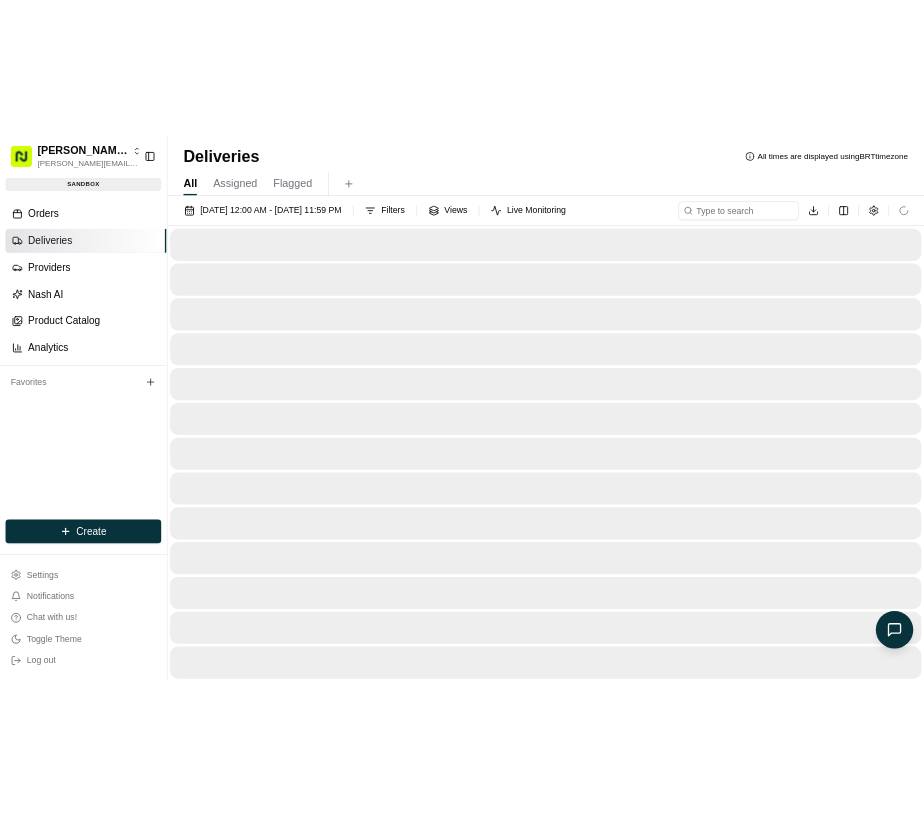 scroll, scrollTop: 0, scrollLeft: 0, axis: both 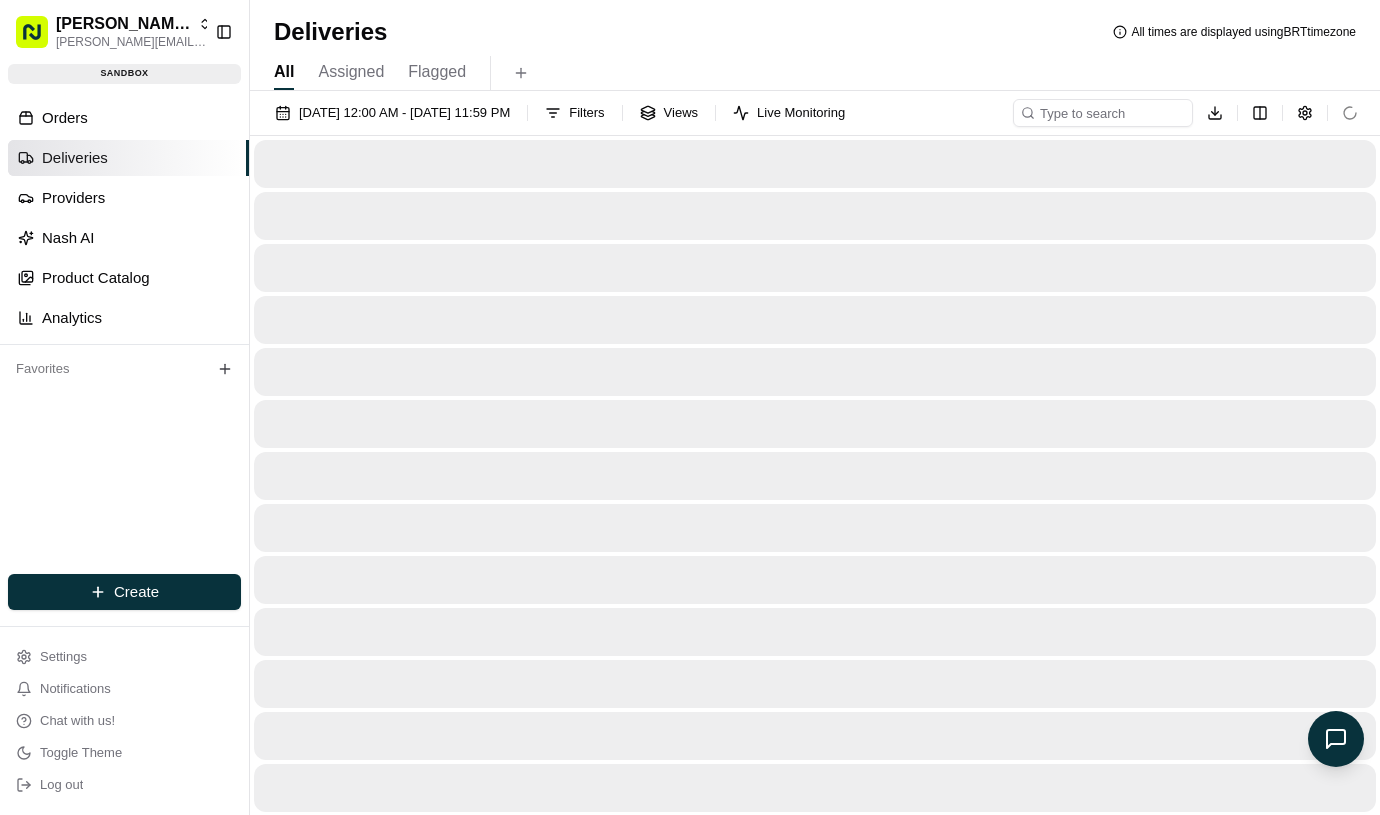 click at bounding box center (815, 736) 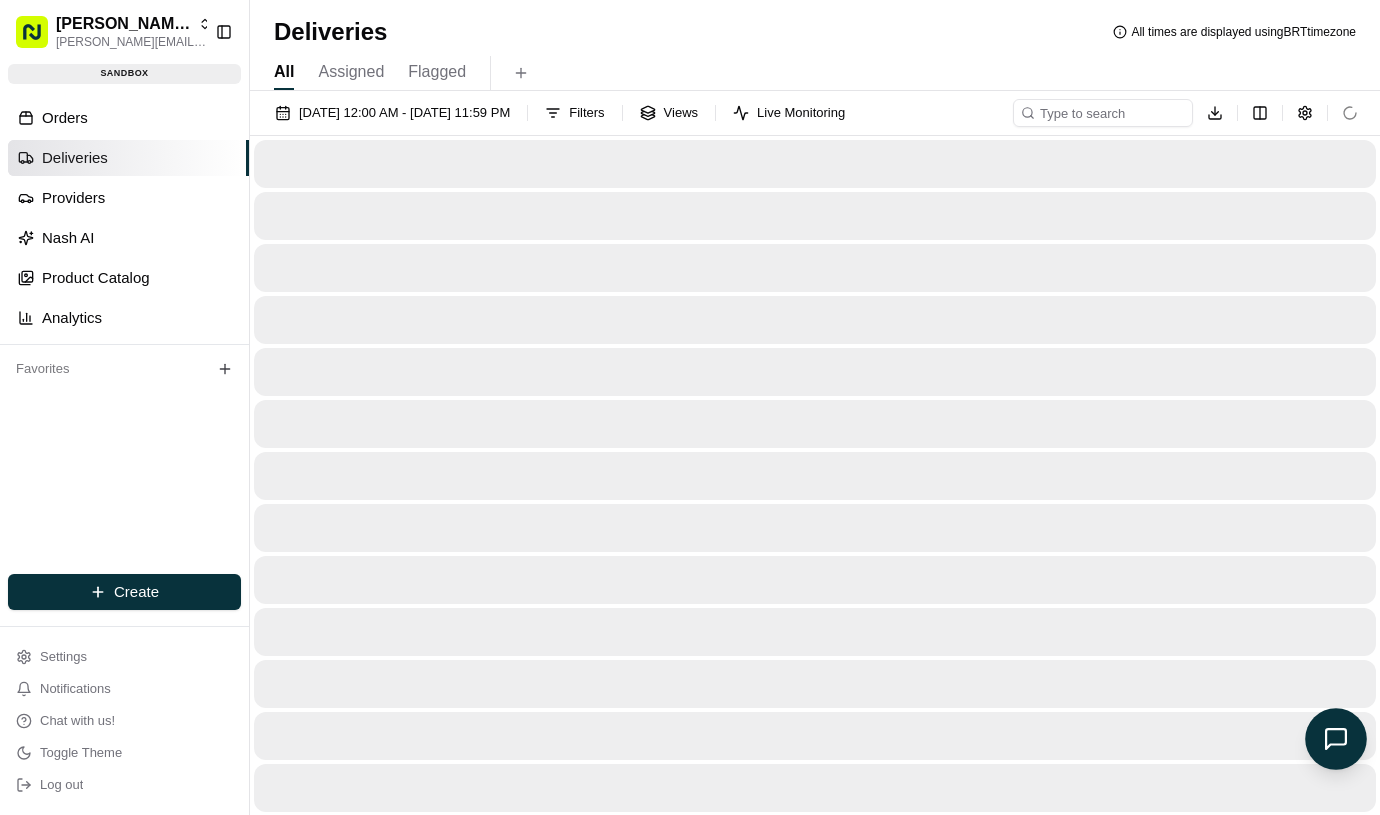 click 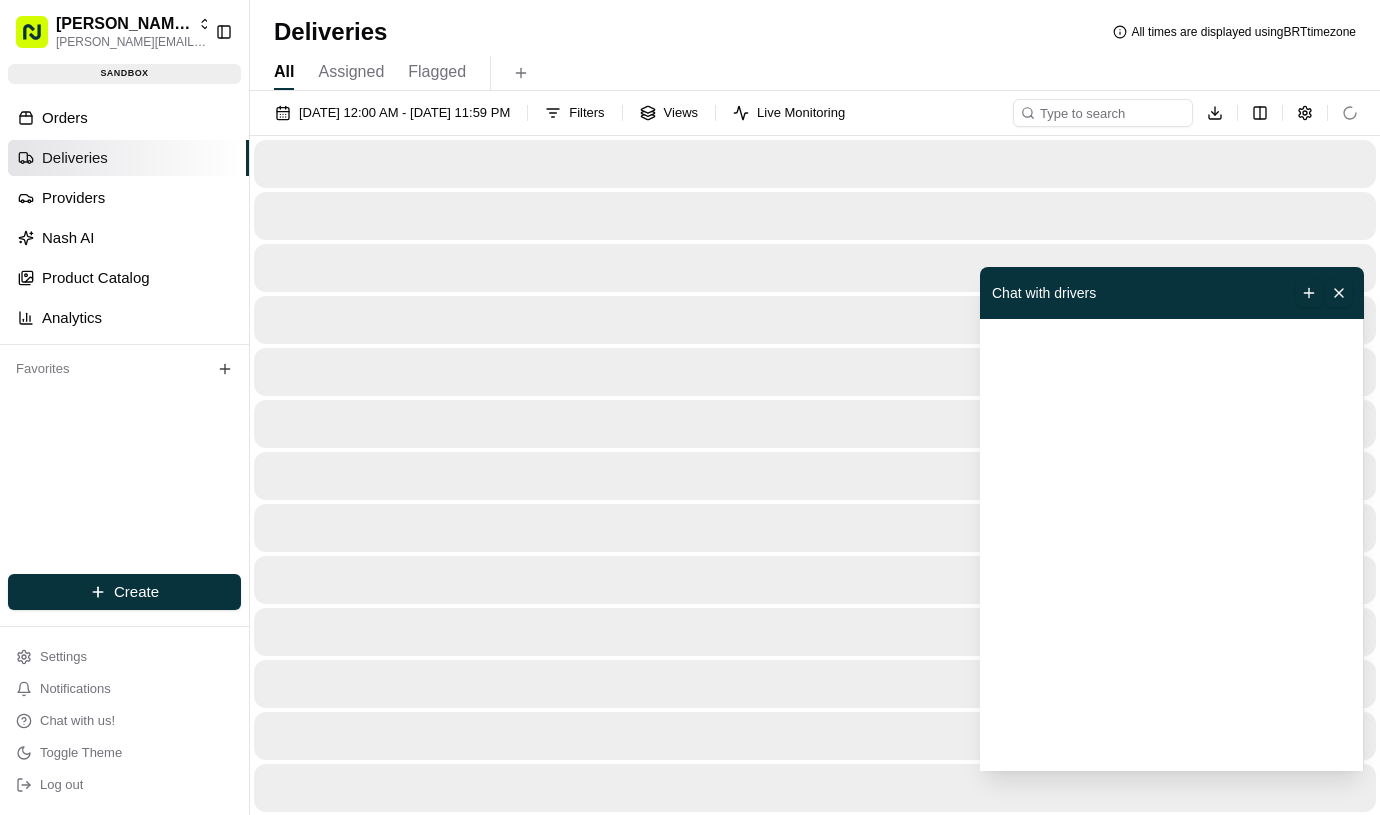 click at bounding box center (1172, 545) 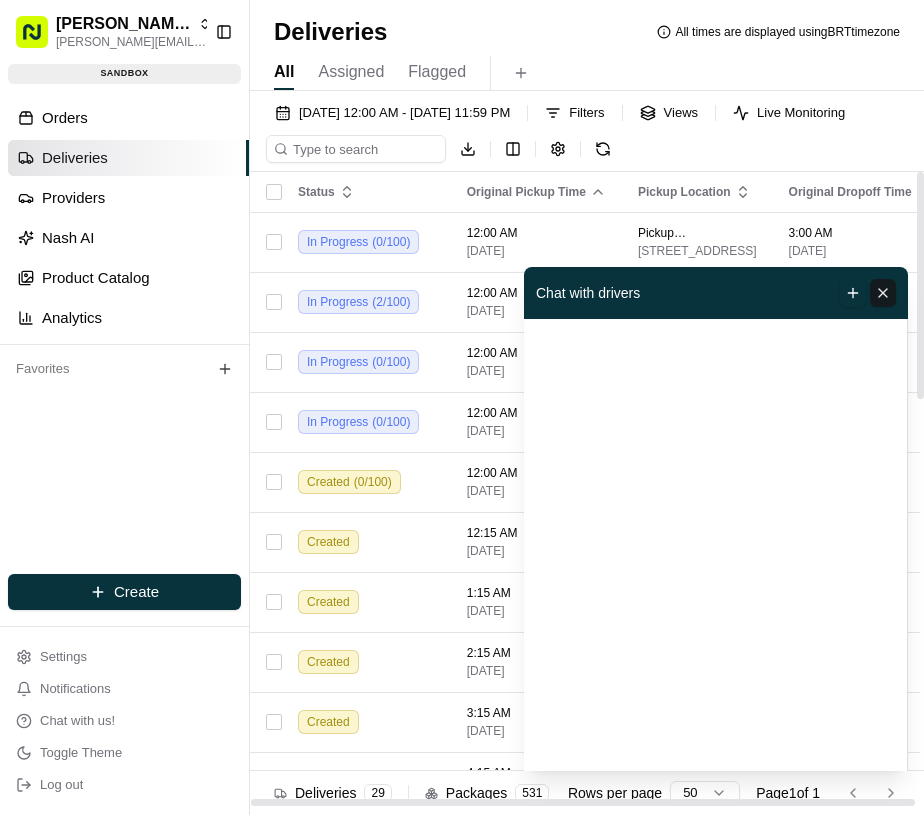 click at bounding box center (883, 293) 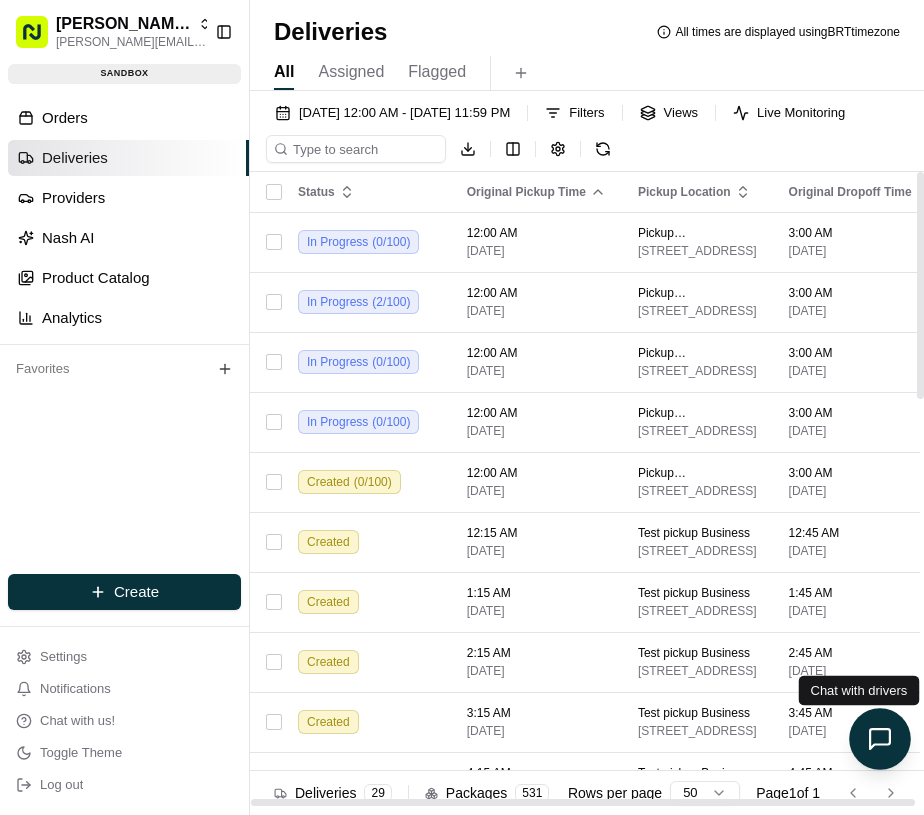 click 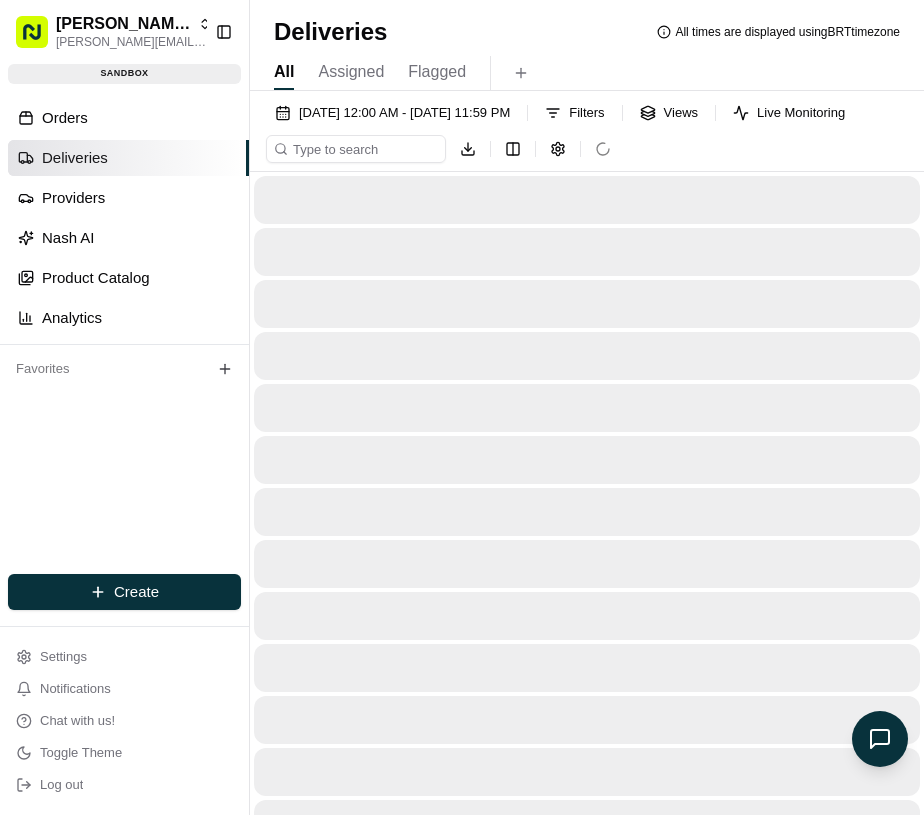 scroll, scrollTop: 0, scrollLeft: 0, axis: both 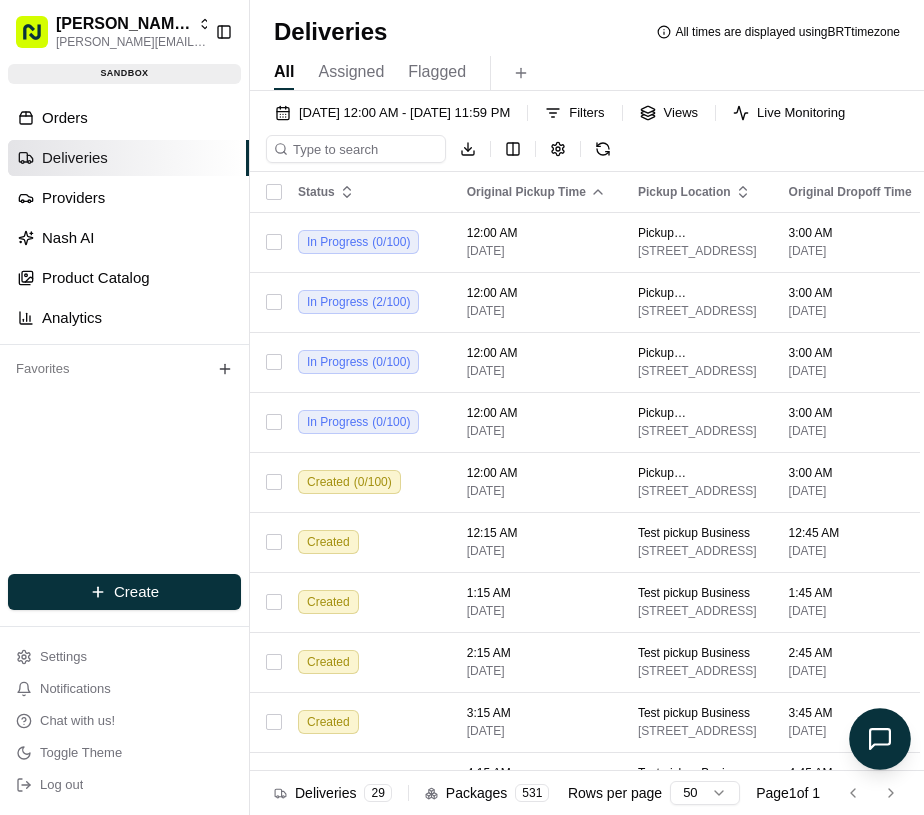 click 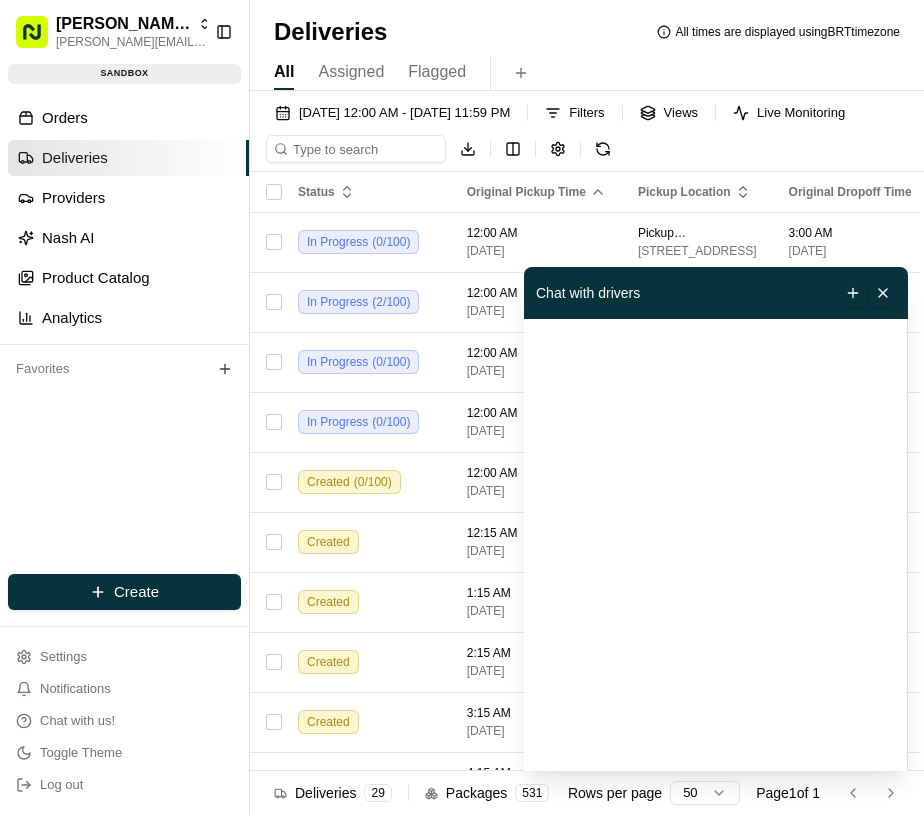 click at bounding box center (716, 545) 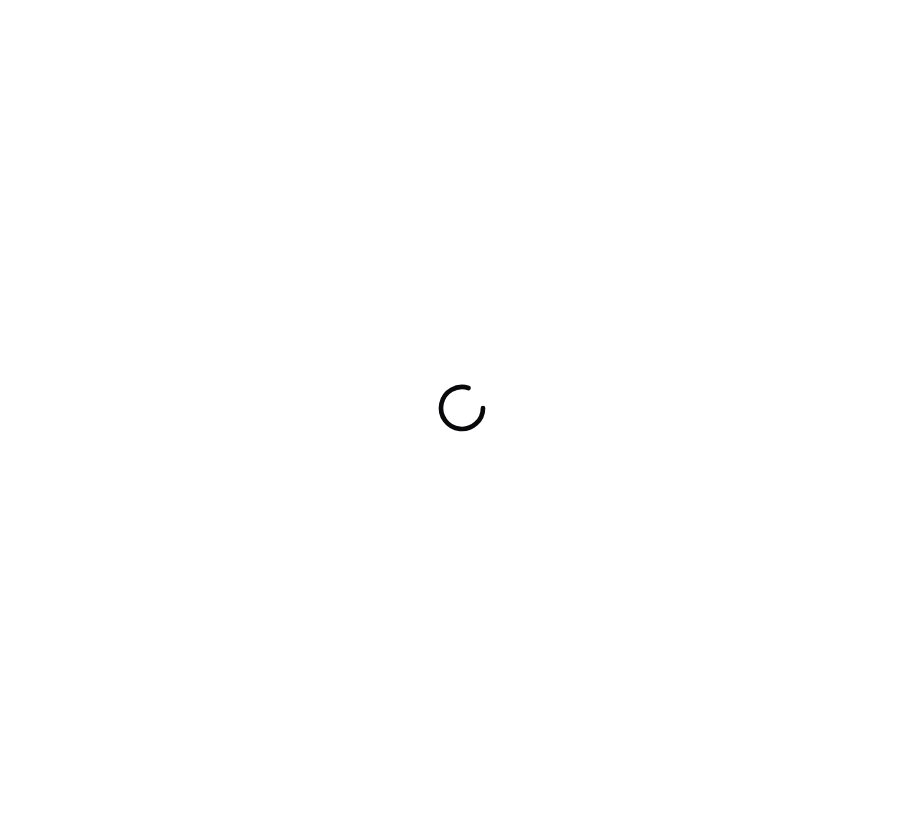 scroll, scrollTop: 0, scrollLeft: 0, axis: both 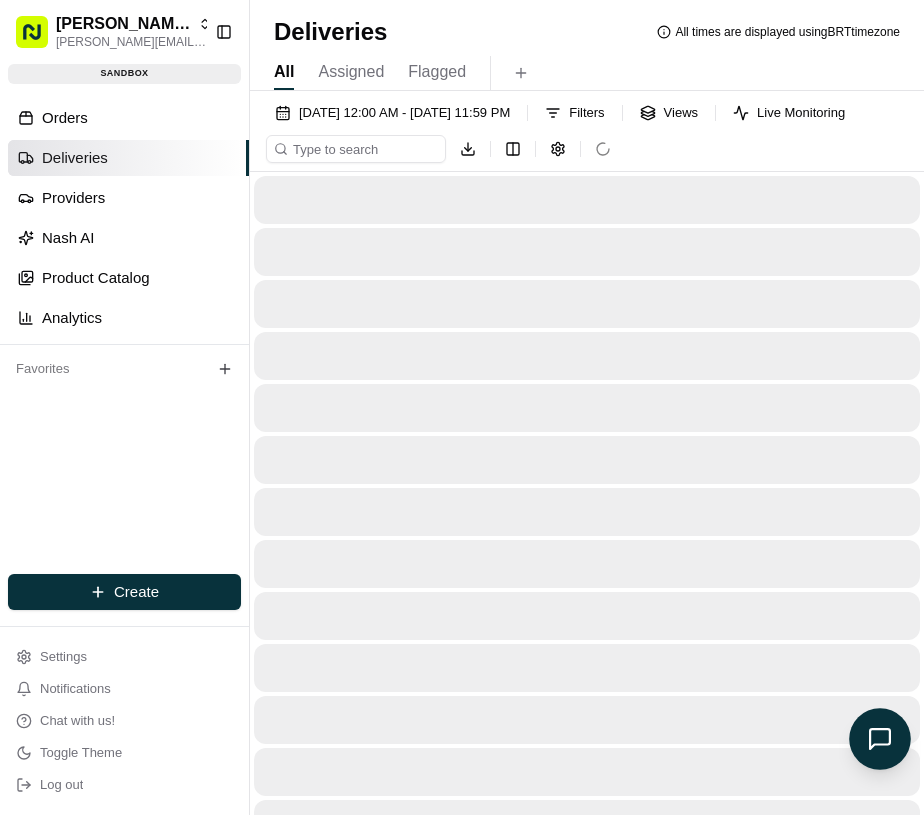 click 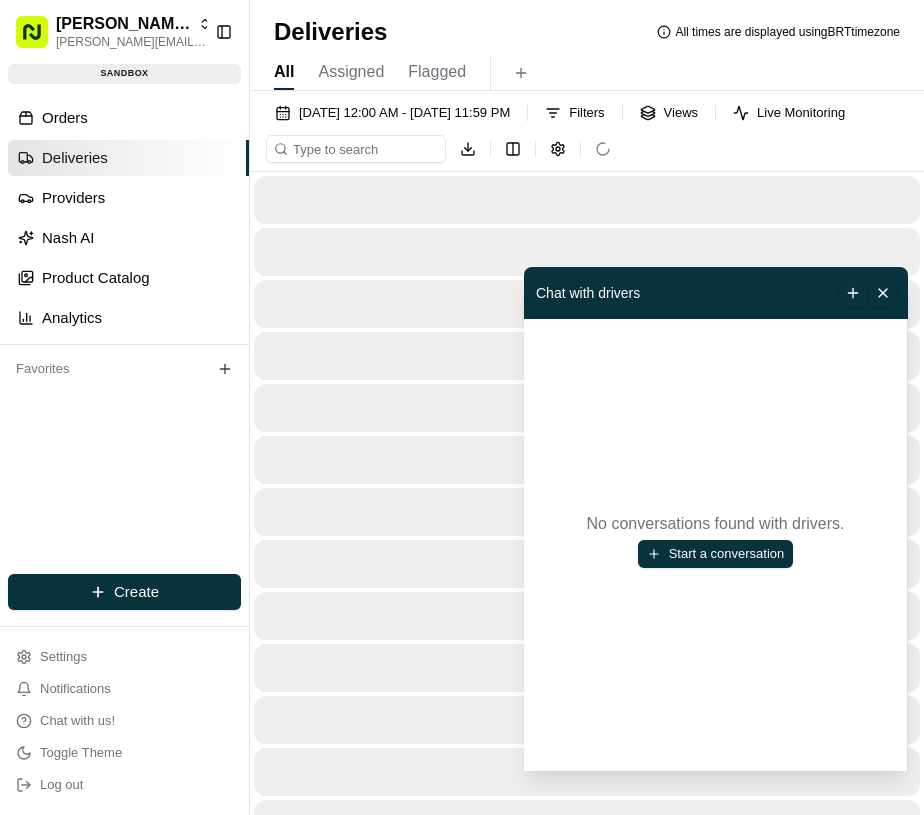 scroll, scrollTop: 0, scrollLeft: 0, axis: both 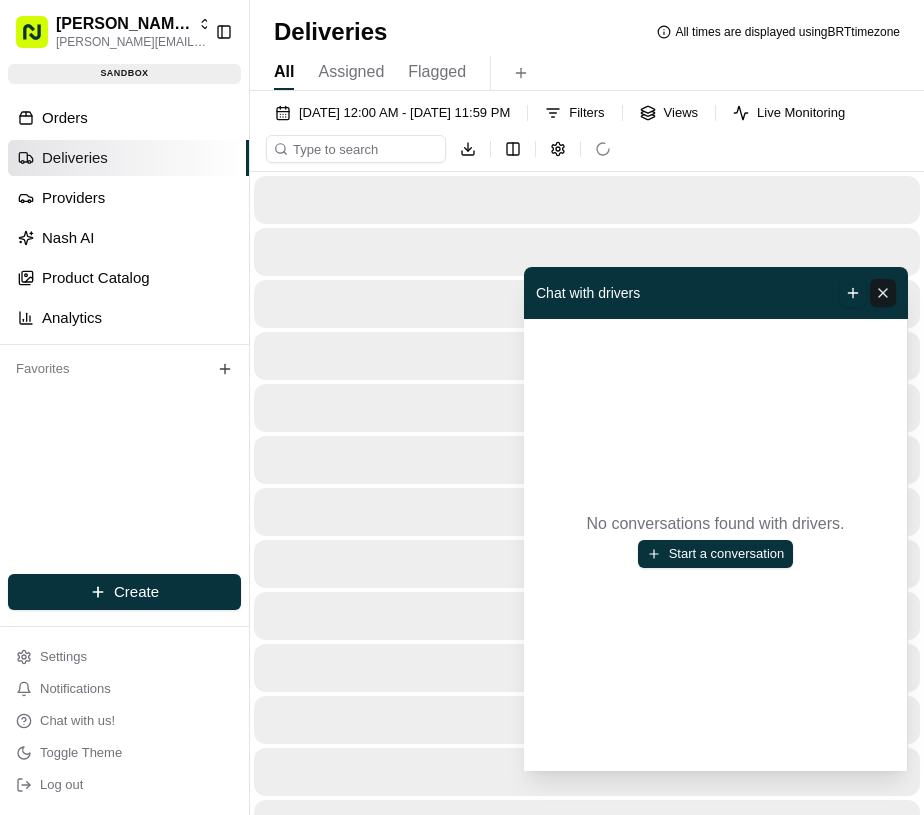 click at bounding box center [883, 293] 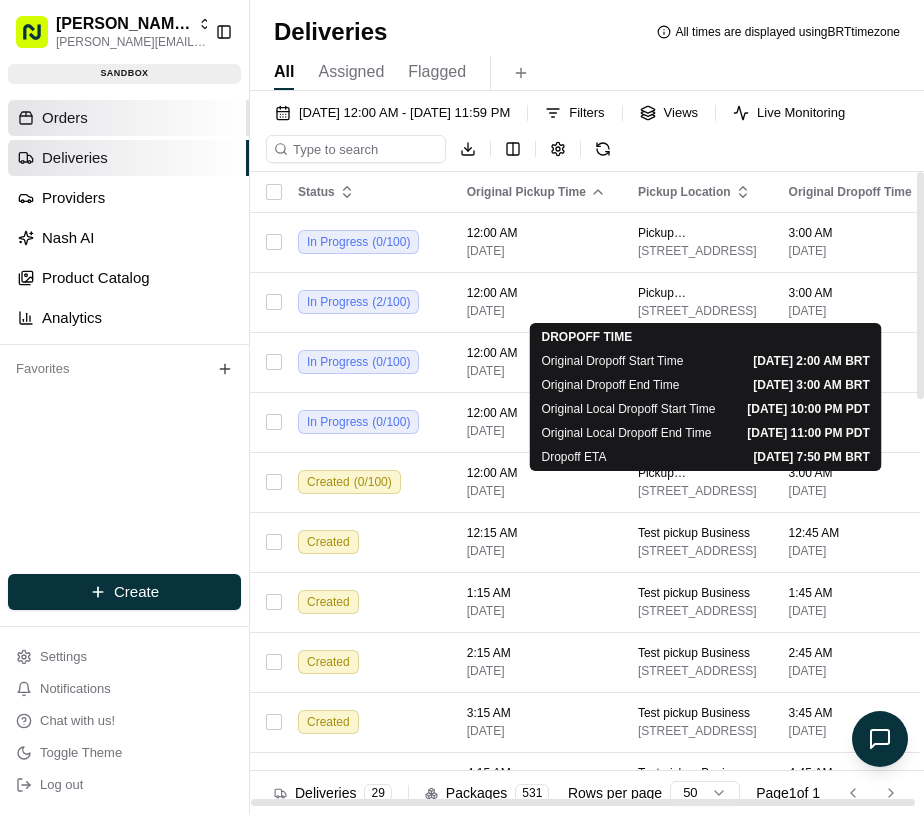 click on "Deliveries" at bounding box center (128, 158) 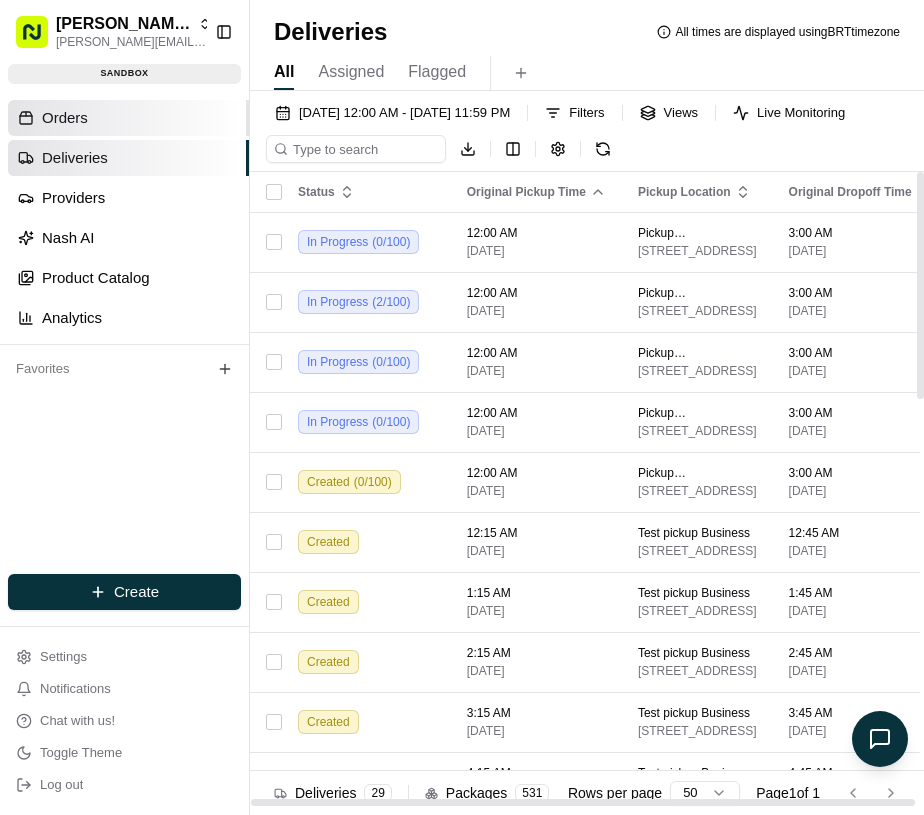 click on "Orders" at bounding box center [128, 118] 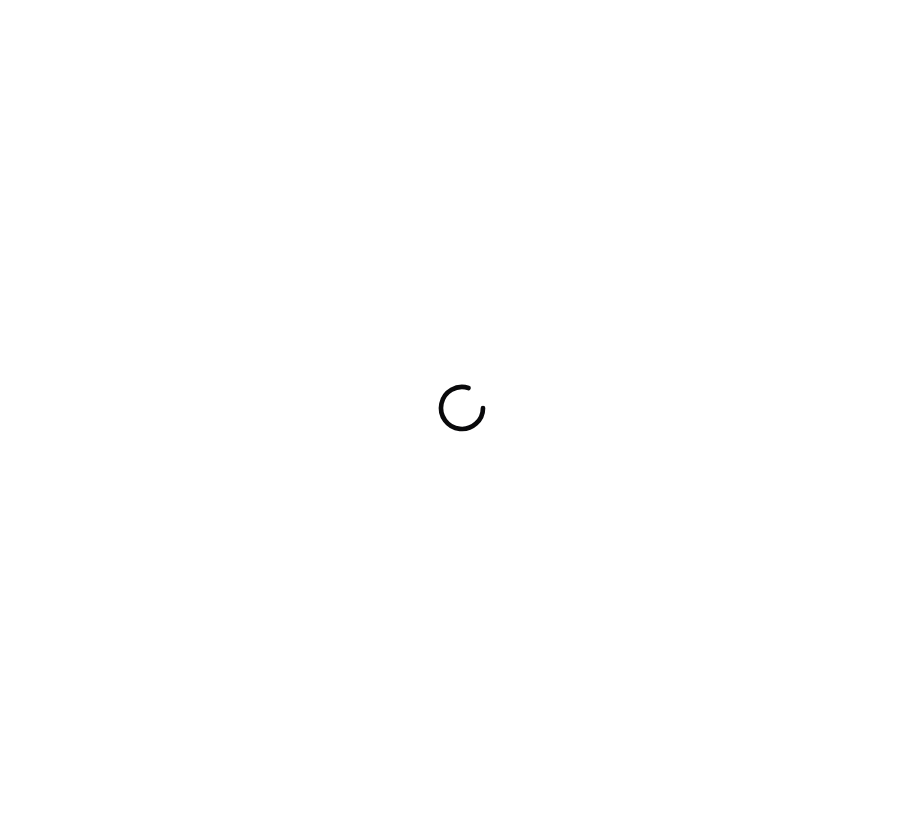 scroll, scrollTop: 0, scrollLeft: 0, axis: both 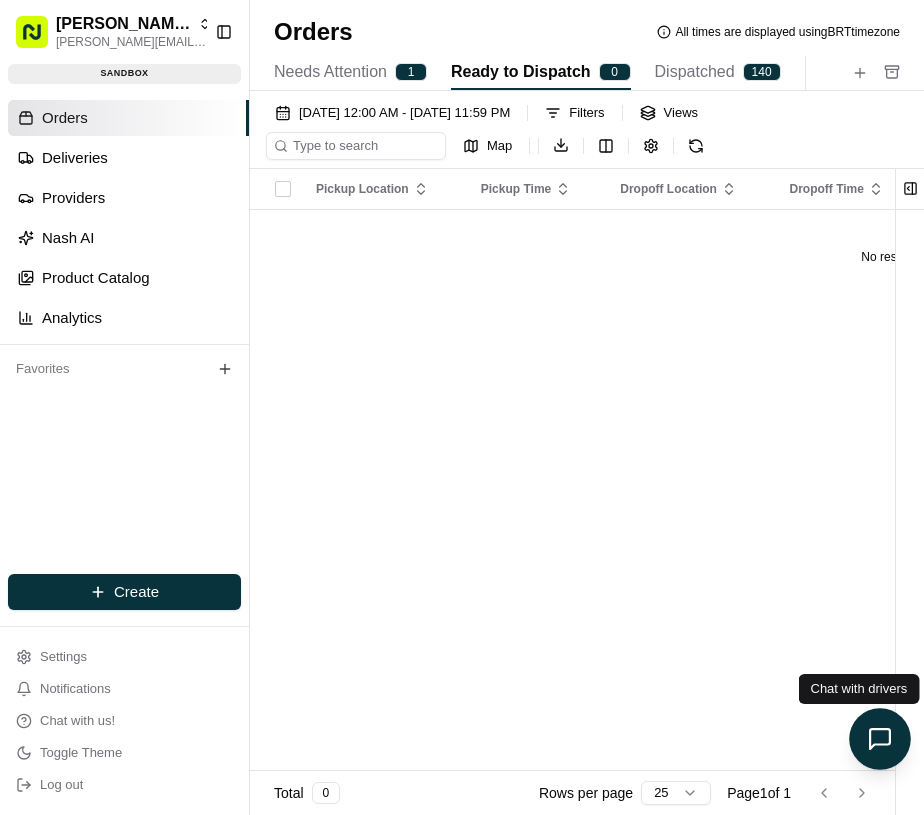 click 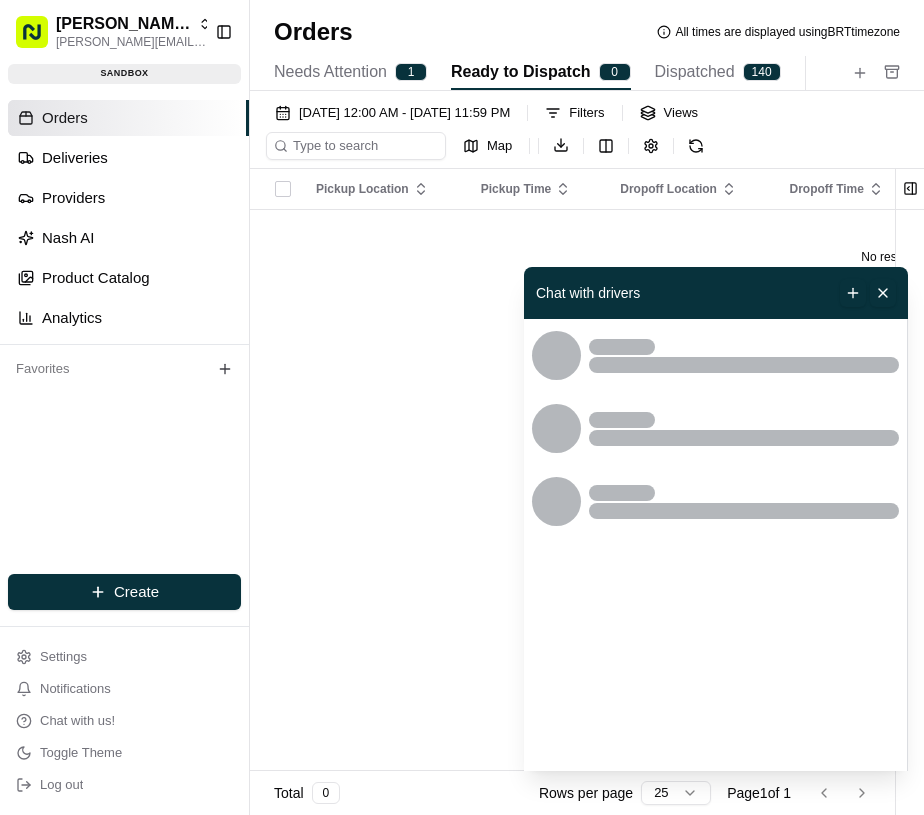 scroll, scrollTop: 0, scrollLeft: 0, axis: both 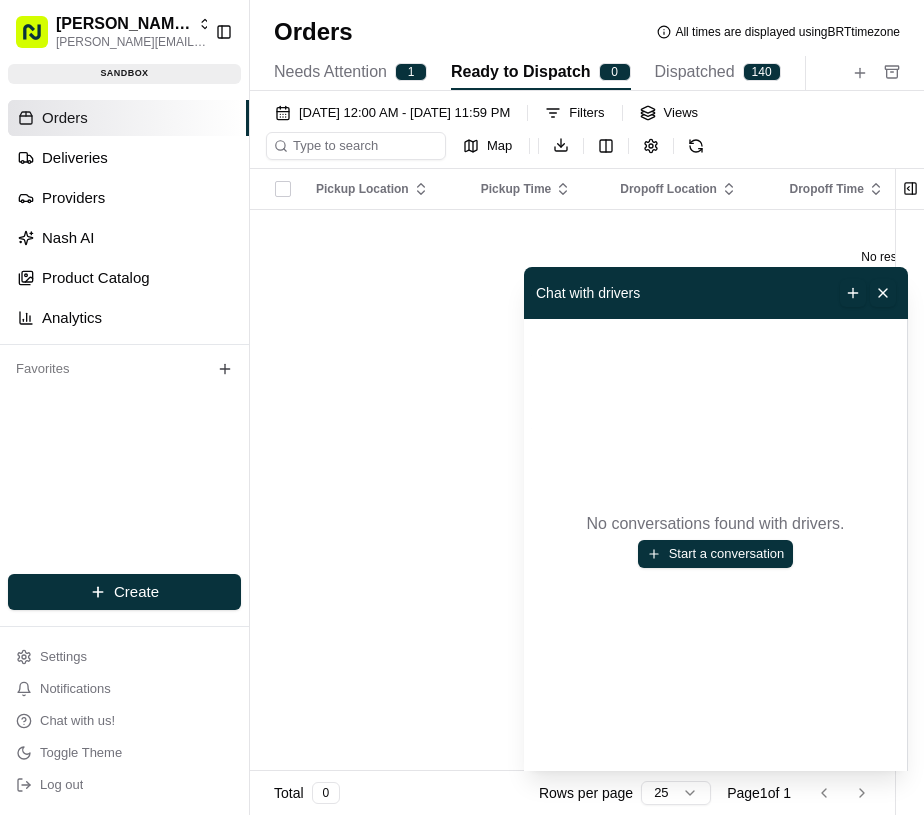 click on "No conversations found with drivers.  Start a conversation" at bounding box center [715, 540] 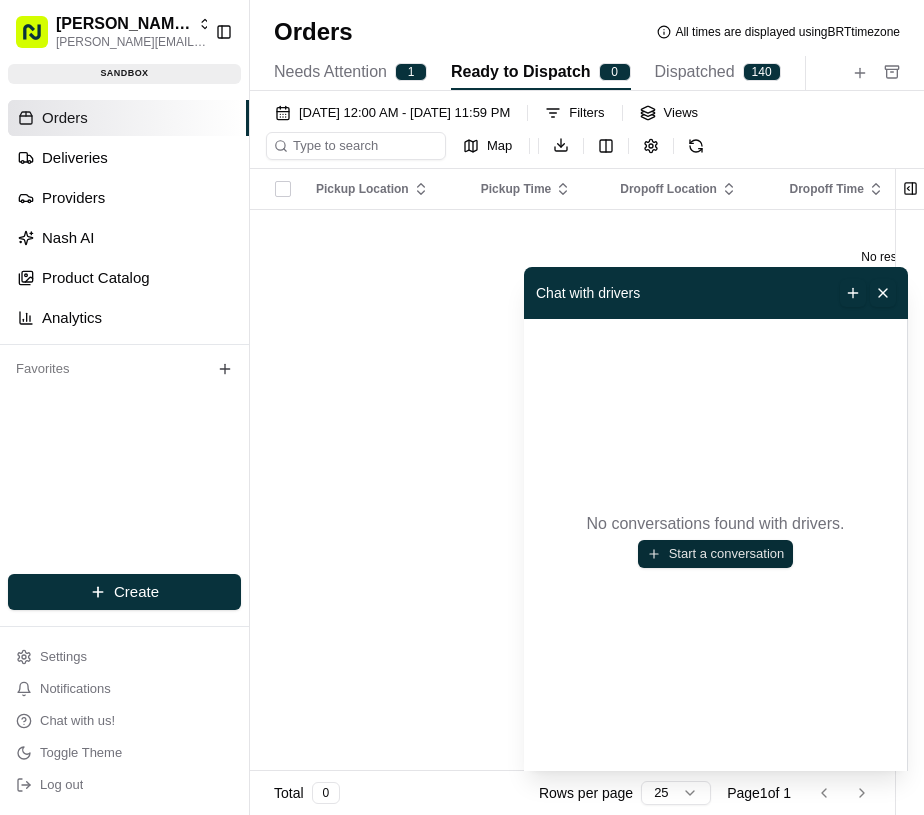 click on "Start a conversation" at bounding box center (716, 554) 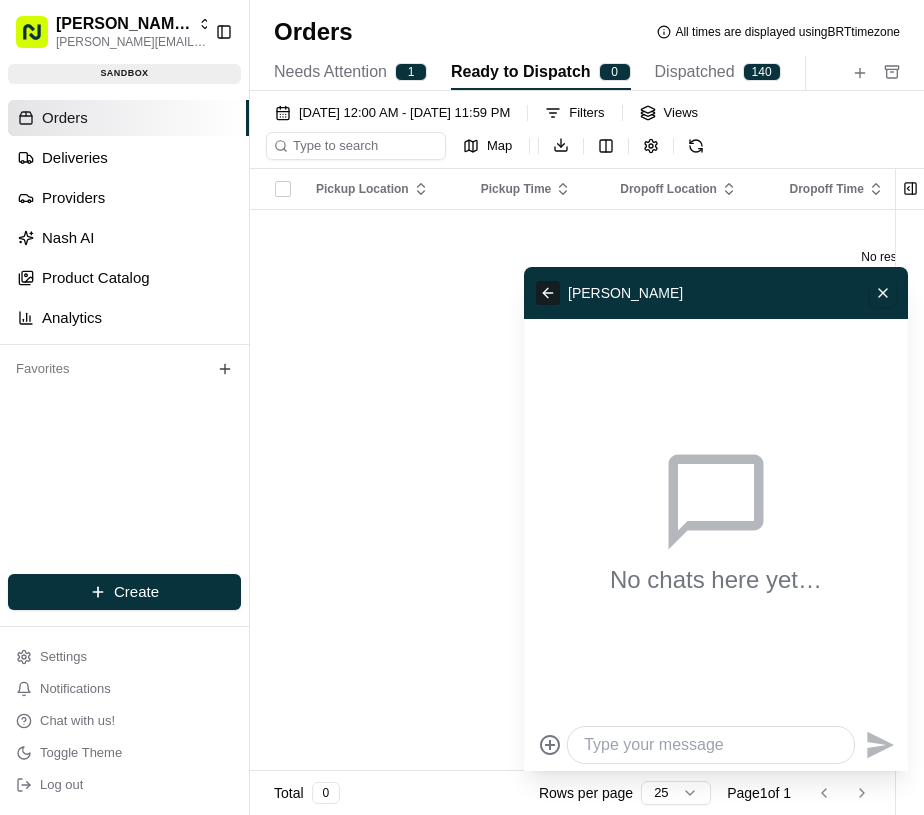 click 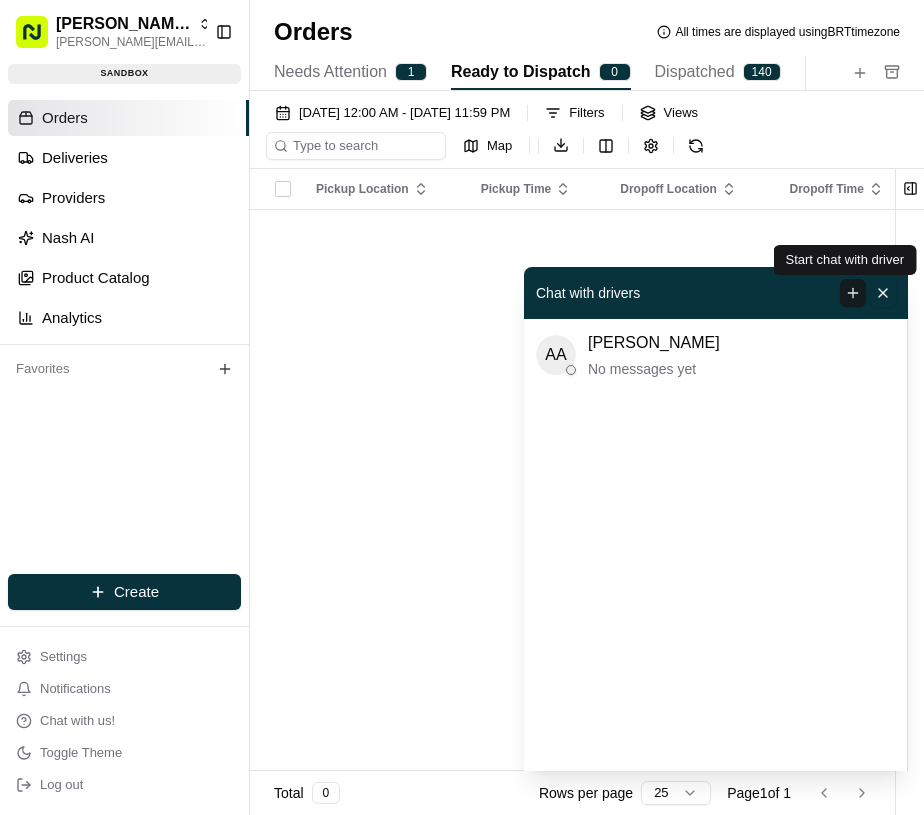 click at bounding box center (853, 293) 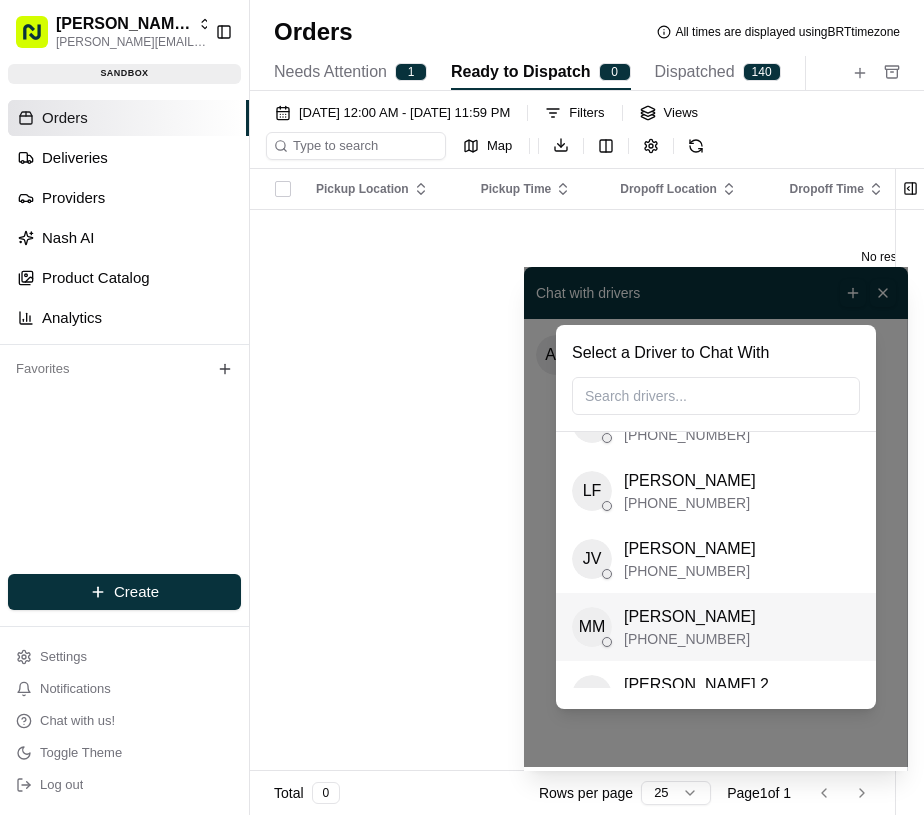 scroll, scrollTop: 286, scrollLeft: 0, axis: vertical 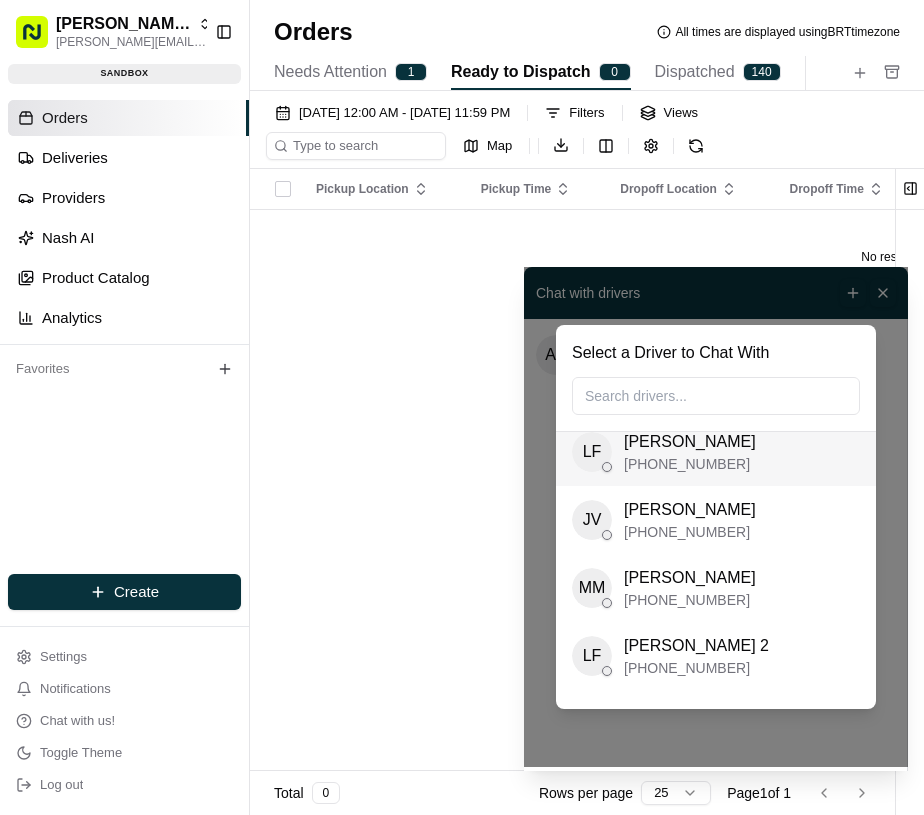 click on "+5583996946662" at bounding box center [744, 464] 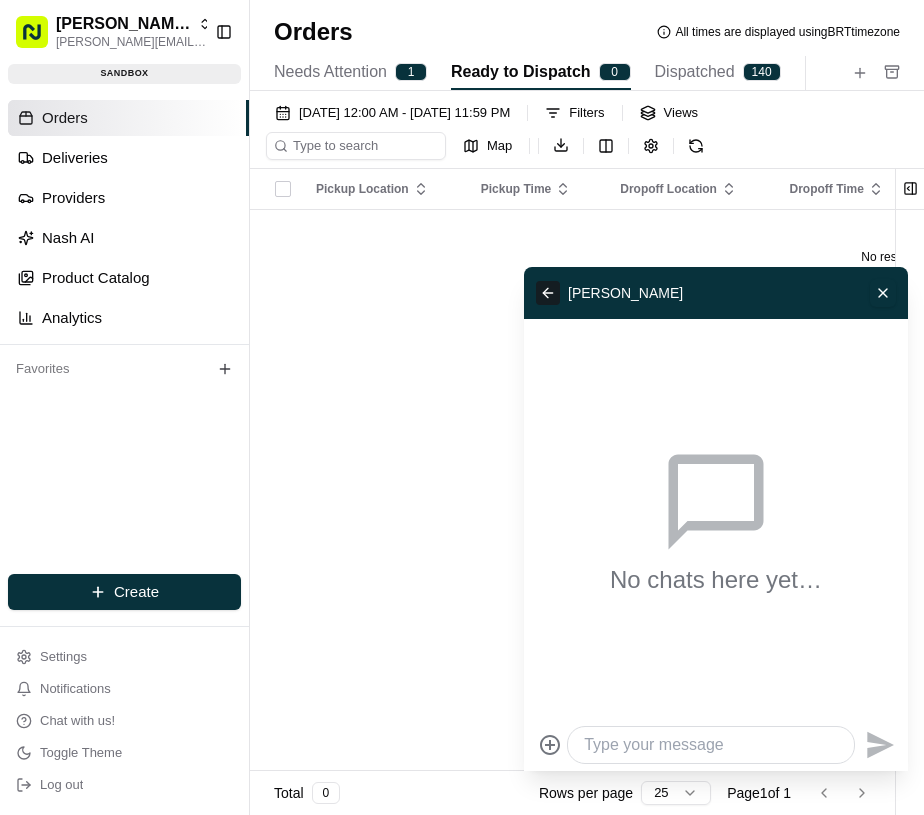 click 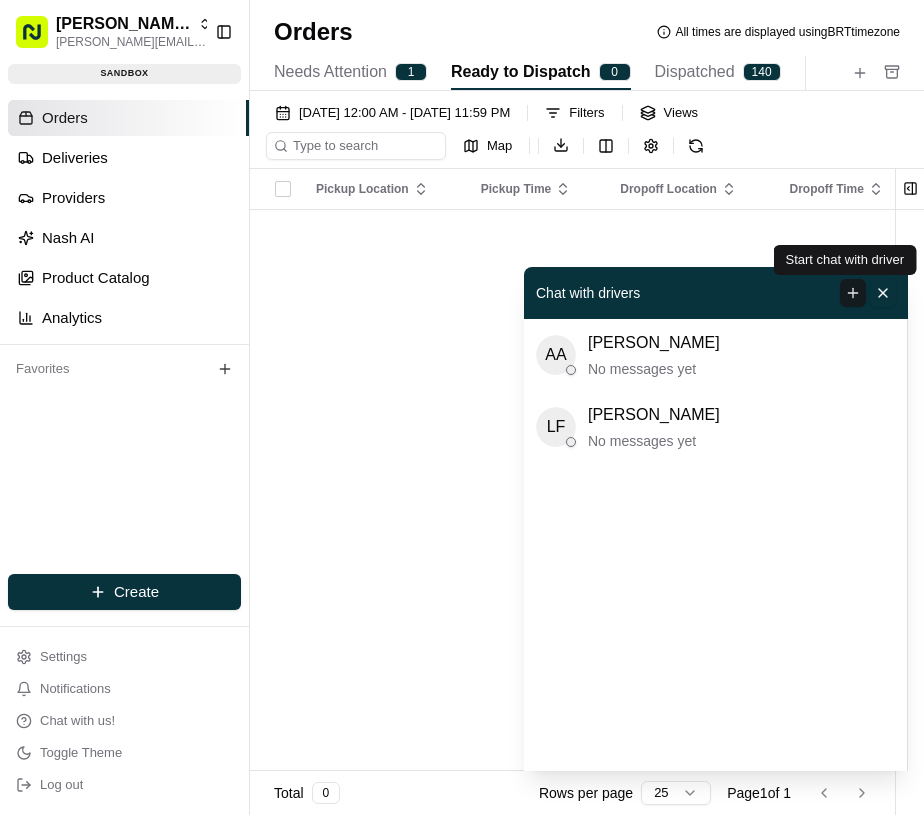 click at bounding box center (853, 293) 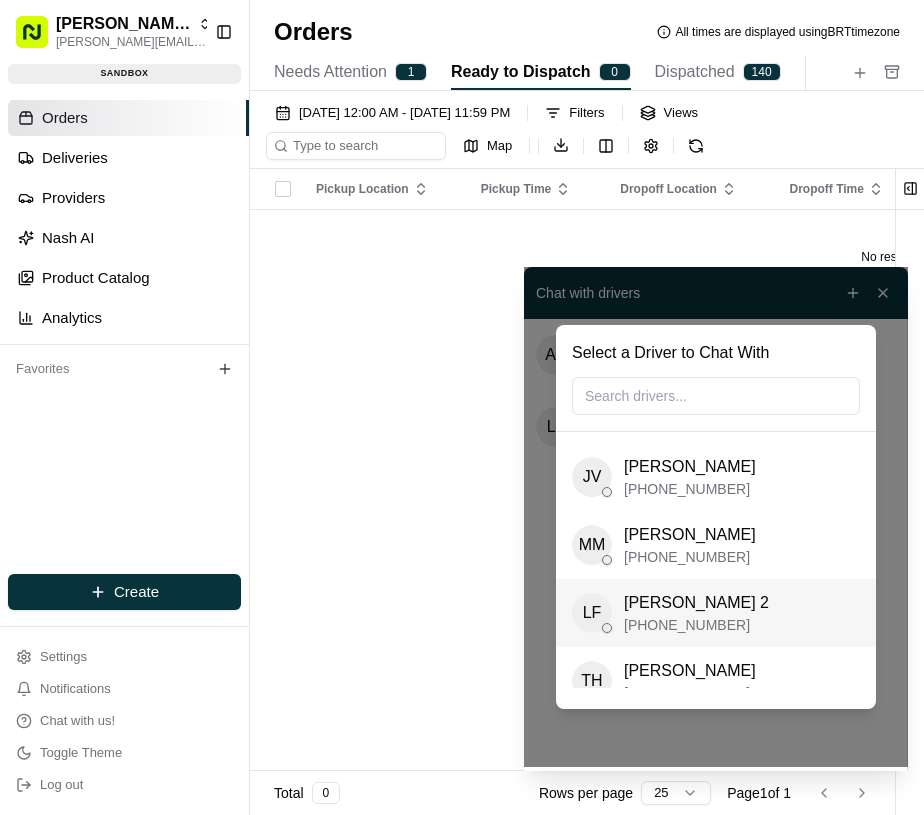 scroll, scrollTop: 564, scrollLeft: 0, axis: vertical 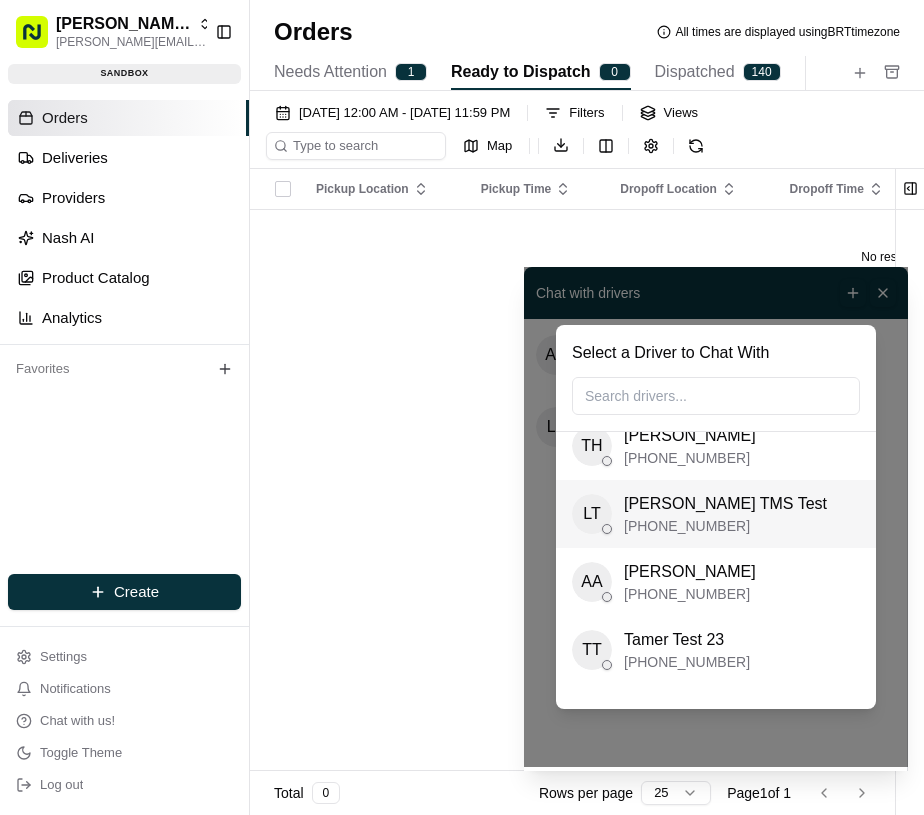 click on "+5583996946668" at bounding box center (744, 526) 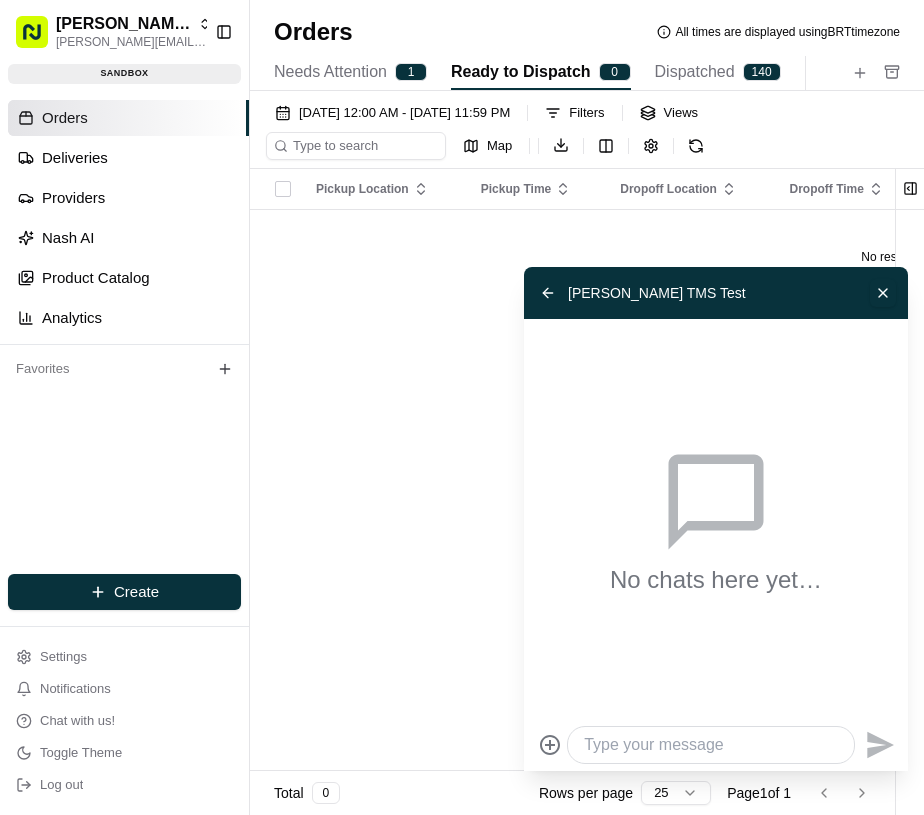 click at bounding box center [711, 745] 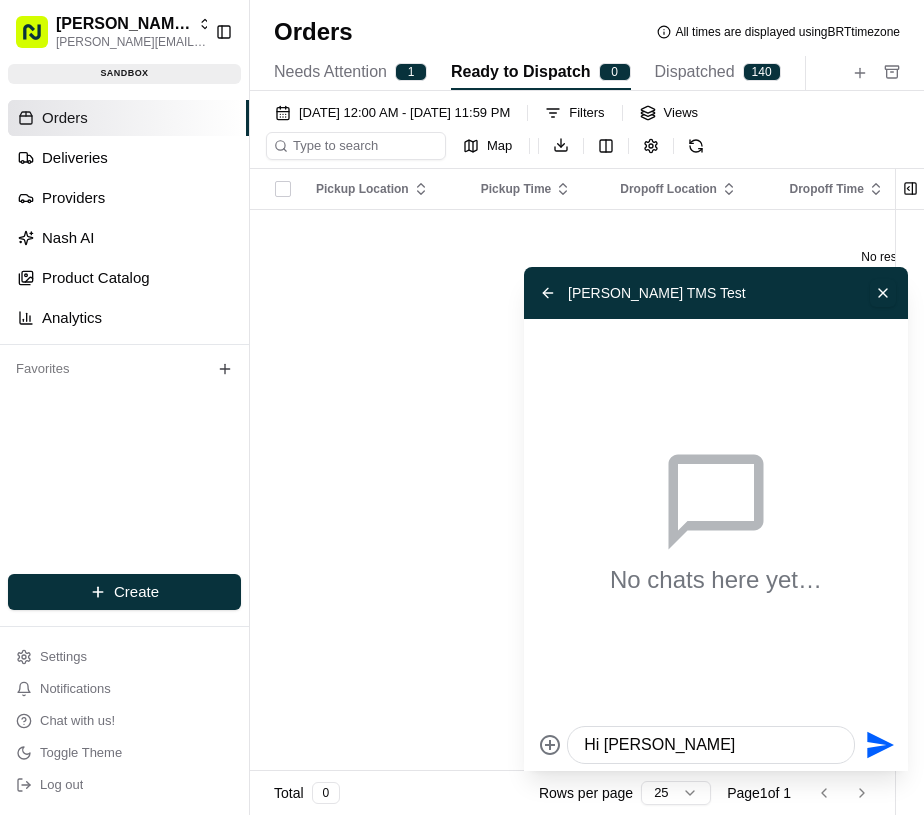 type on "Hi Lucas" 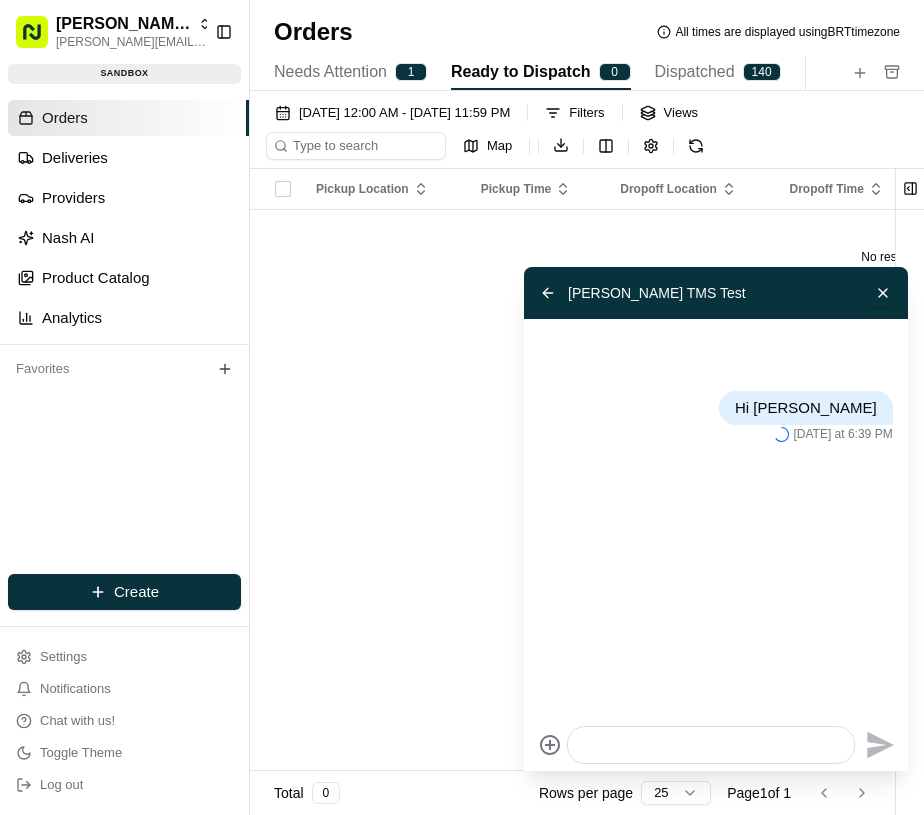 scroll, scrollTop: 19, scrollLeft: 0, axis: vertical 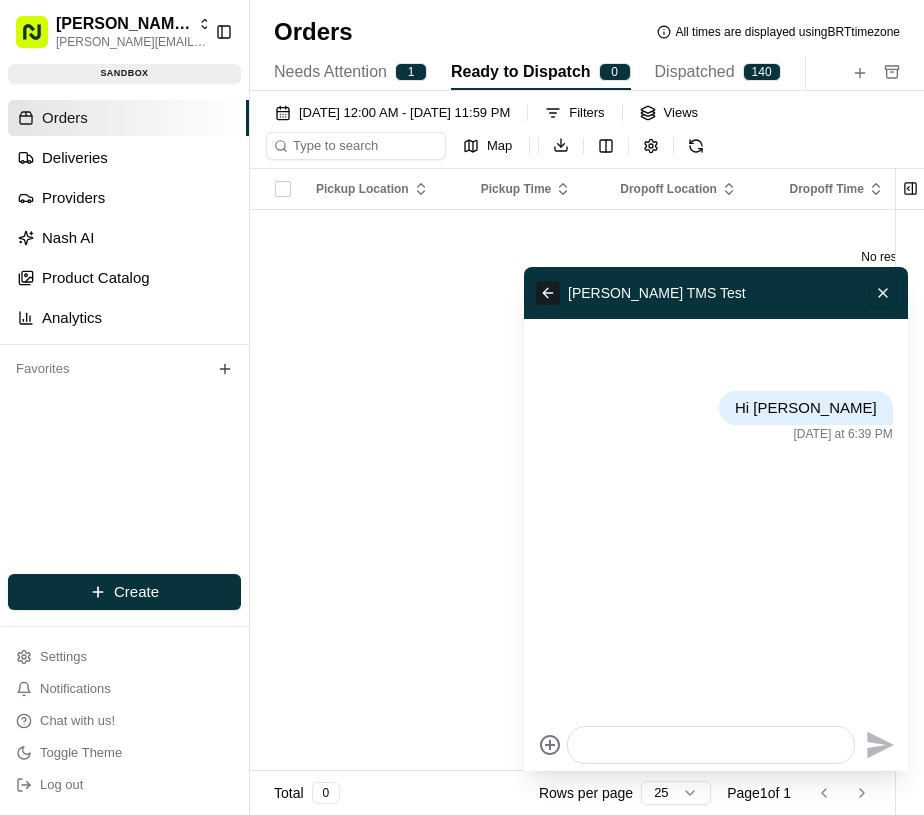 type 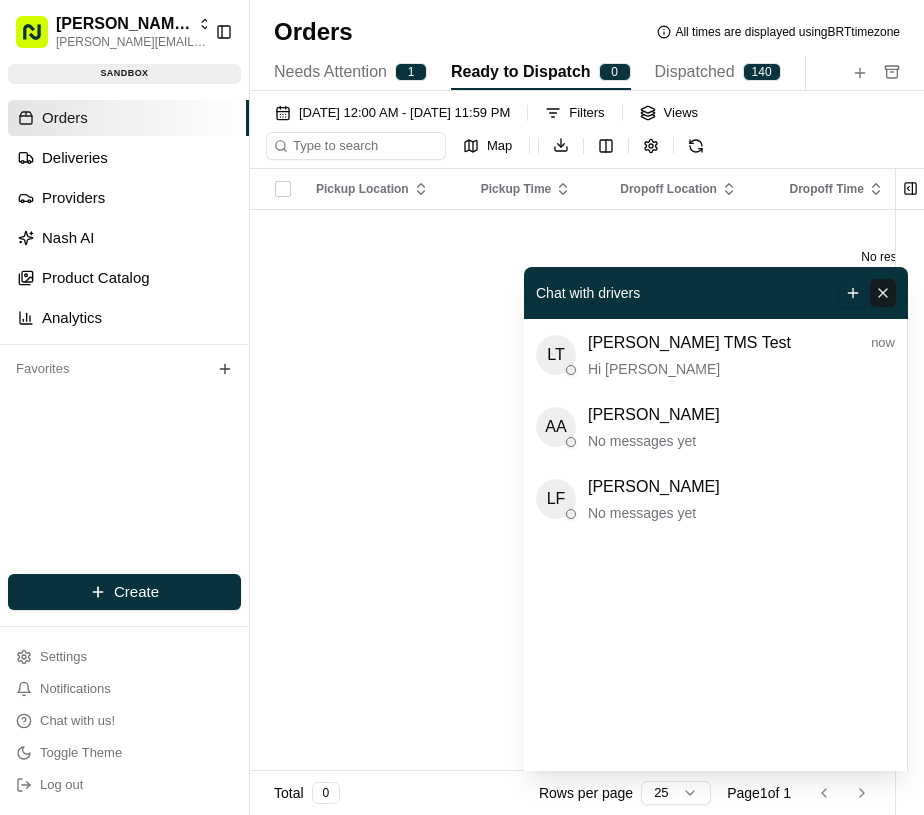 click at bounding box center (883, 293) 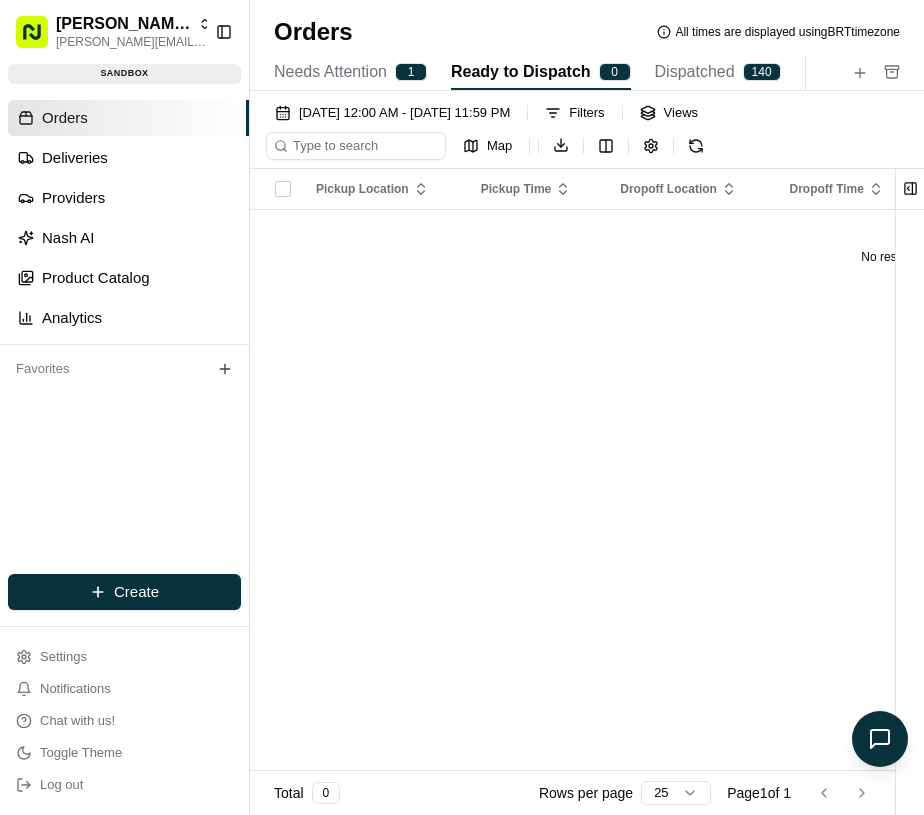 click on "Pickup Location Pickup Time Dropoff Location Dropoff Time Order Value Order Details Delivery Details Provider Actions No results." at bounding box center (890, 486) 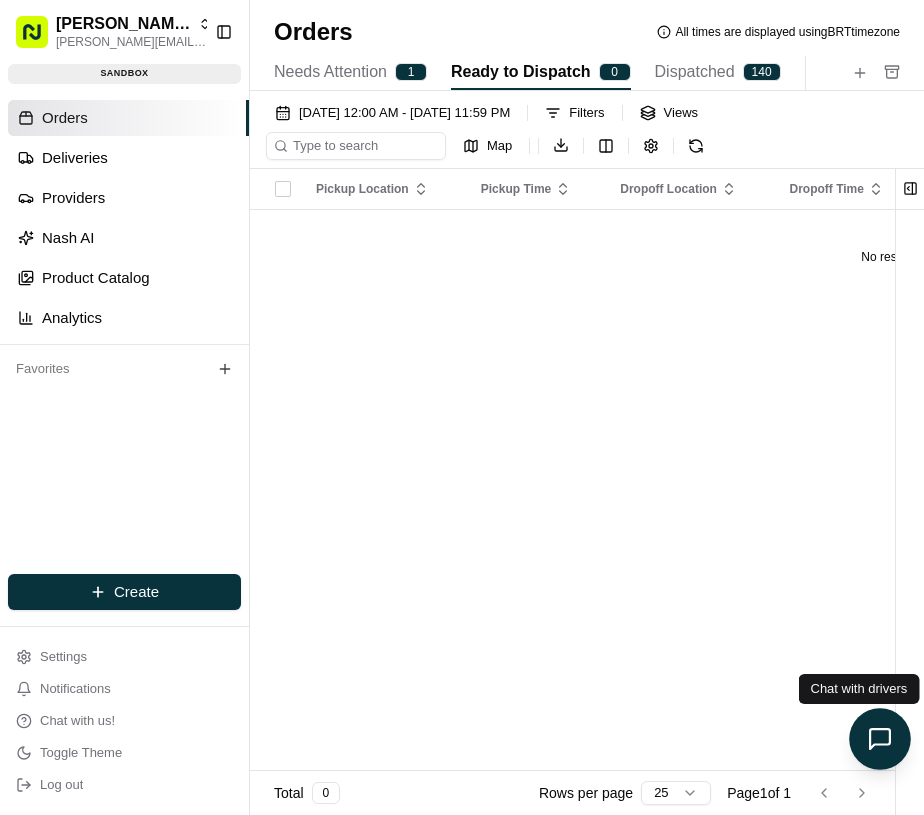 click 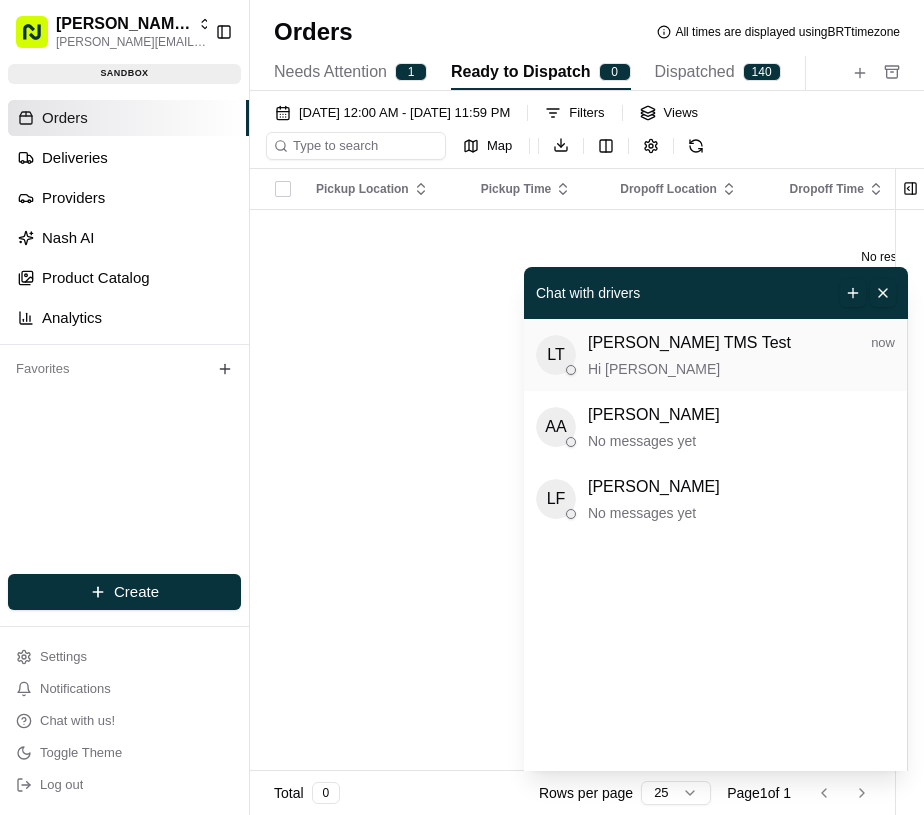 click on "Hi Lucas" at bounding box center [741, 369] 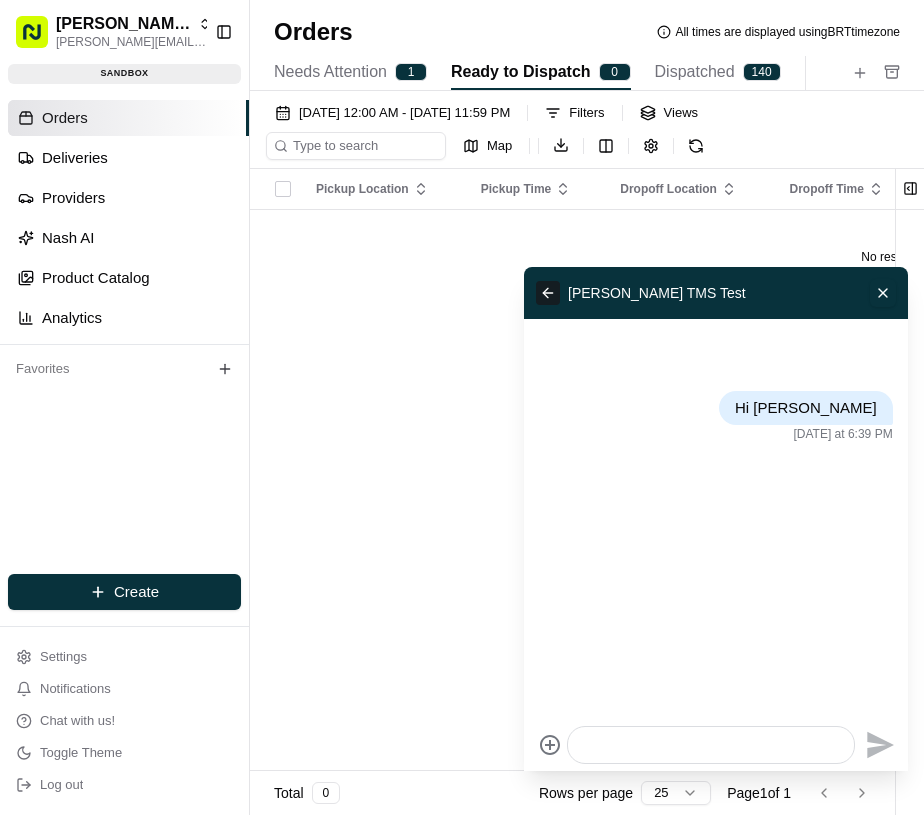 click 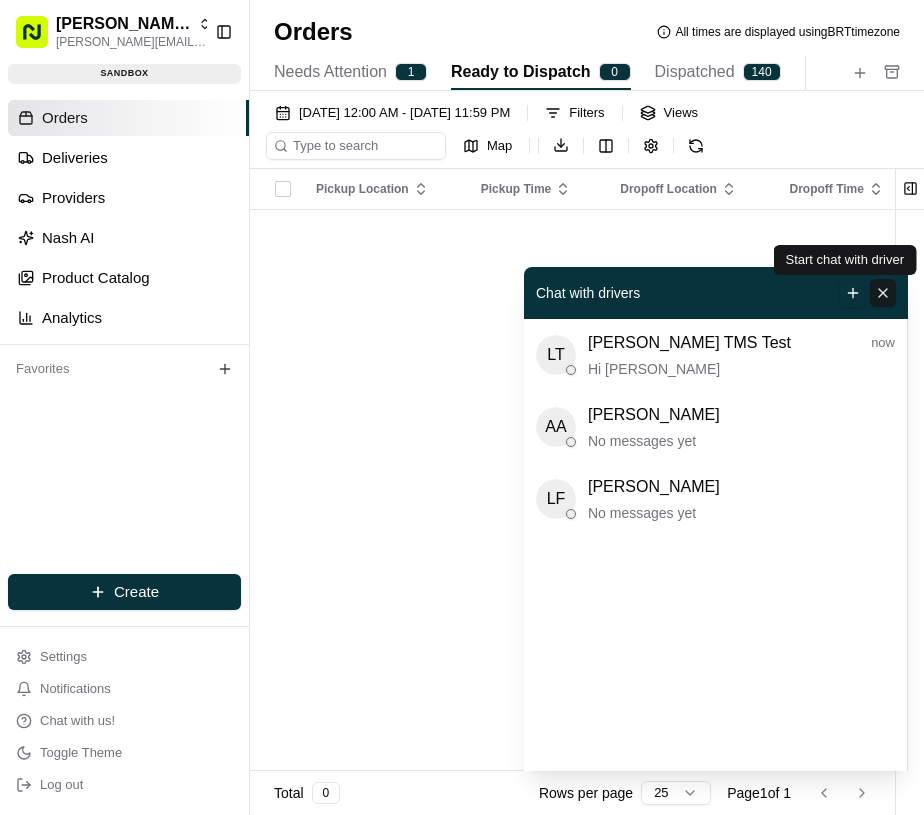 click at bounding box center (883, 293) 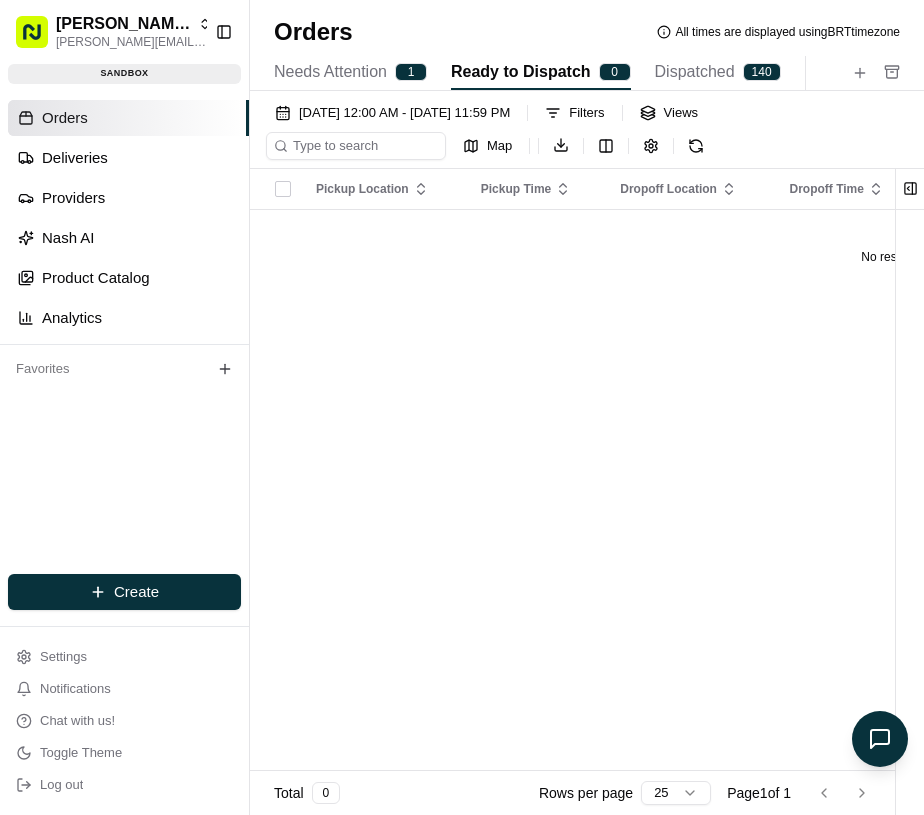 click on "Pickup Location Pickup Time Dropoff Location Dropoff Time Order Value Order Details Delivery Details Provider Actions No results." at bounding box center [890, 486] 